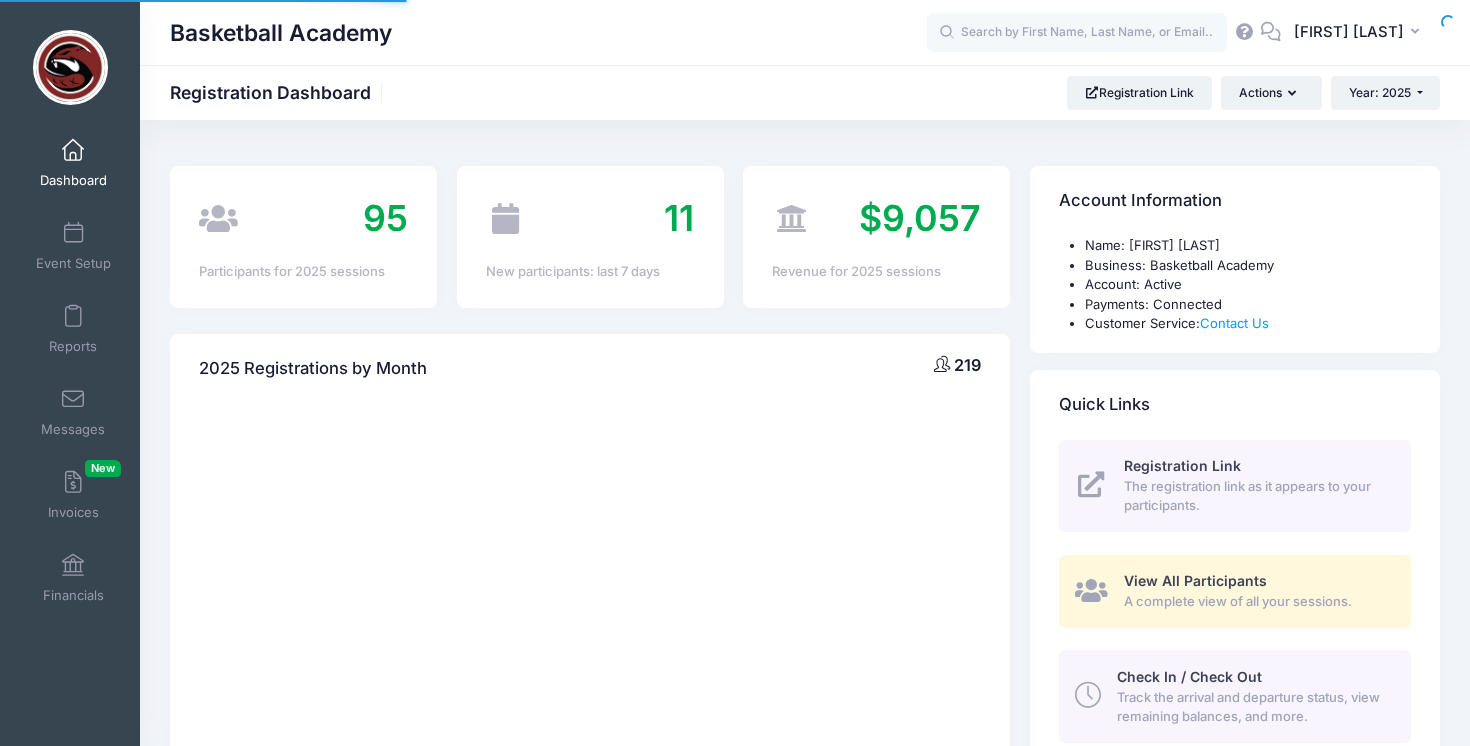 scroll, scrollTop: 0, scrollLeft: 0, axis: both 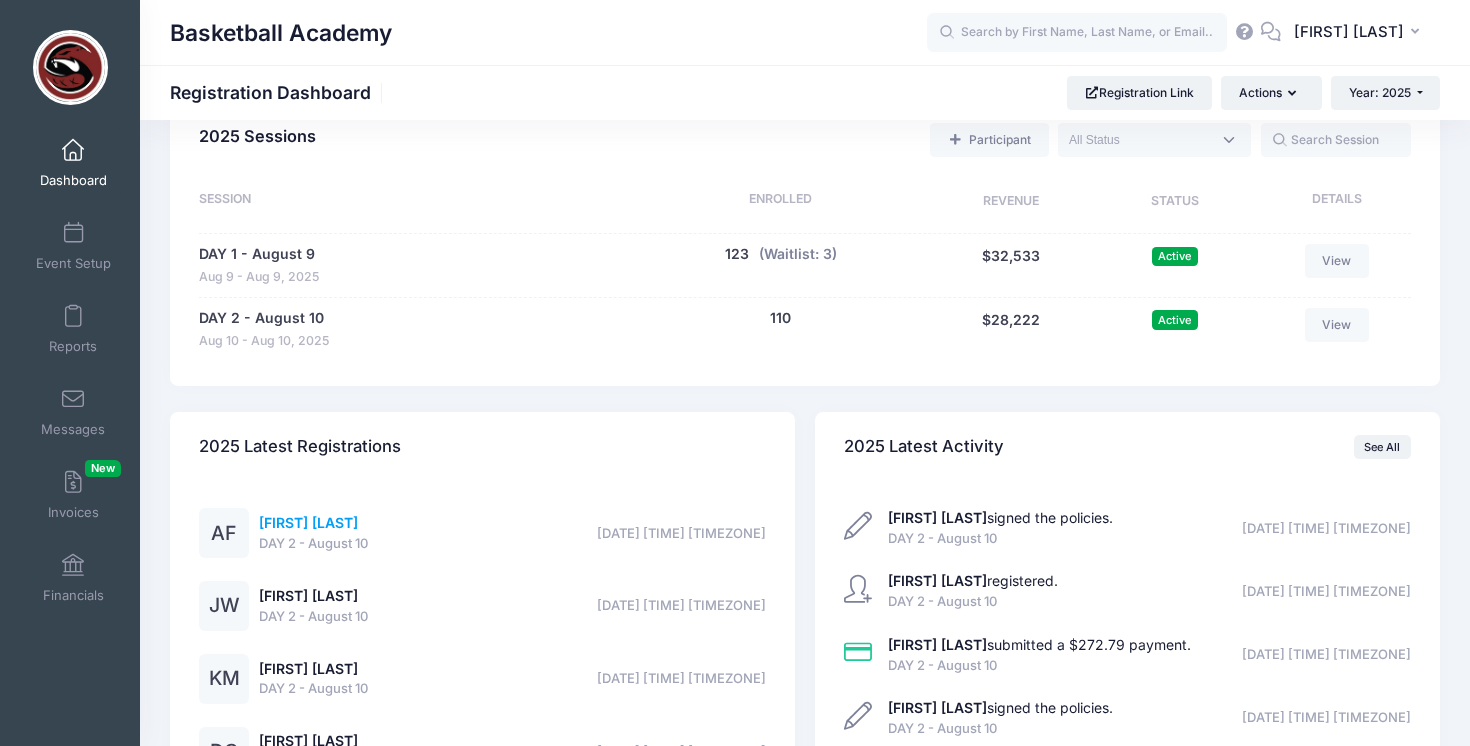 click on "[FIRST] [LAST]" at bounding box center [308, 522] 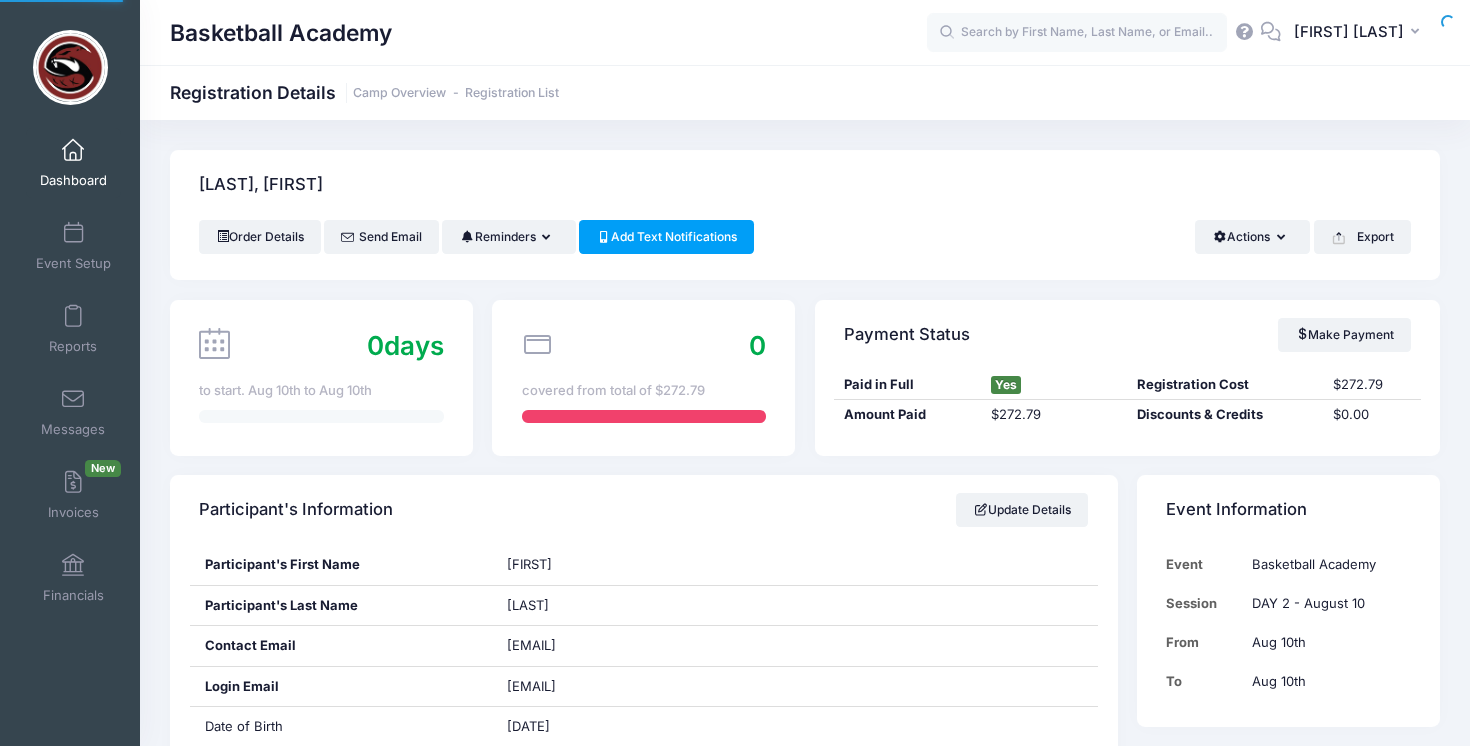 scroll, scrollTop: 0, scrollLeft: 0, axis: both 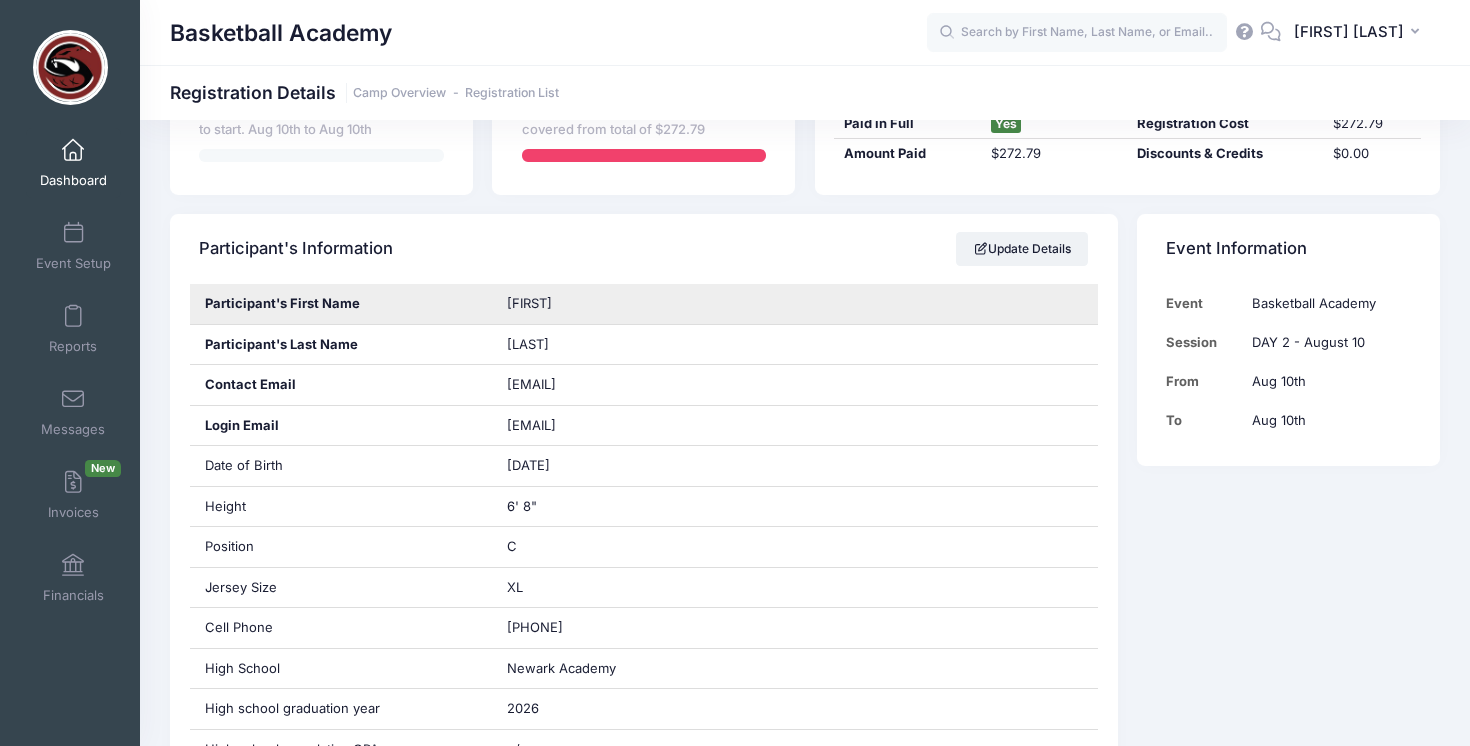 drag, startPoint x: 567, startPoint y: 304, endPoint x: 491, endPoint y: 304, distance: 76 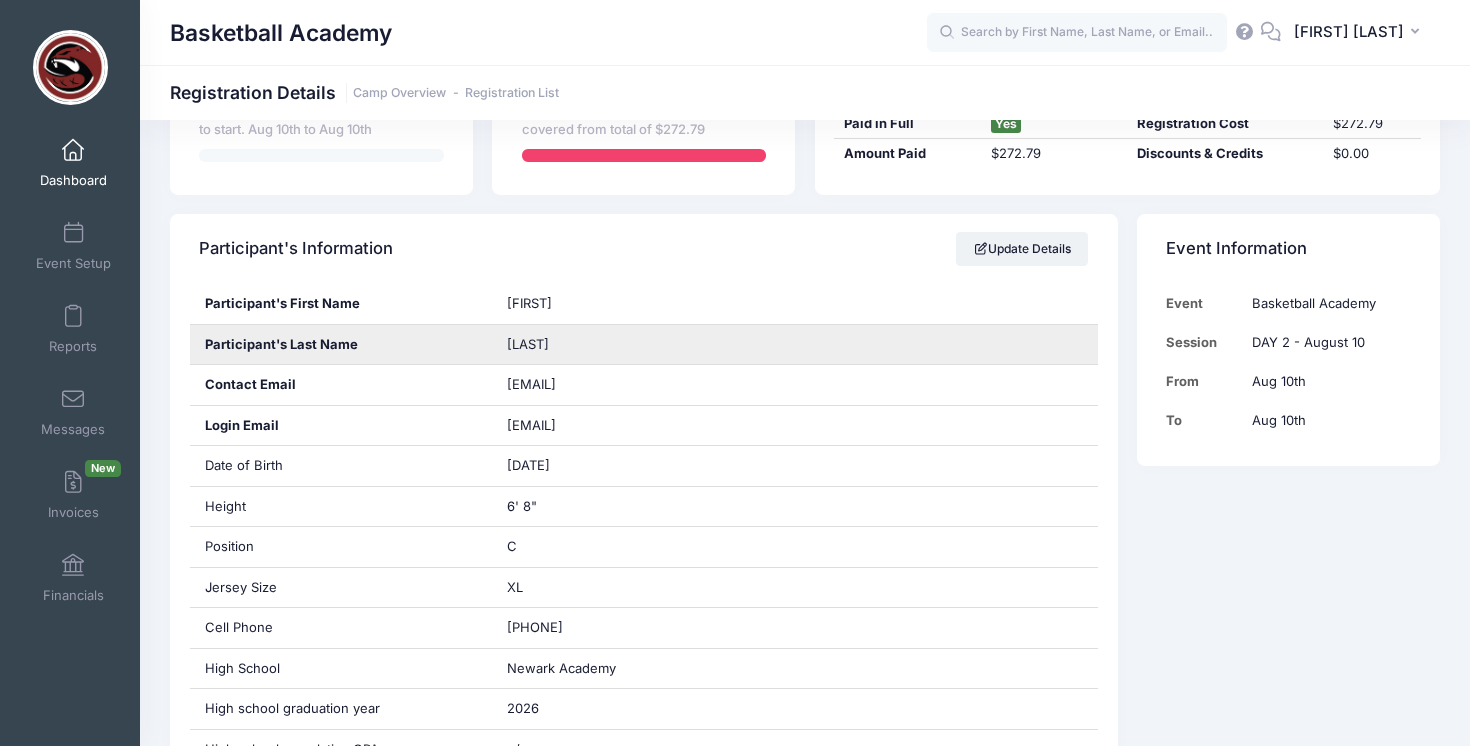 drag, startPoint x: 564, startPoint y: 346, endPoint x: 483, endPoint y: 347, distance: 81.00617 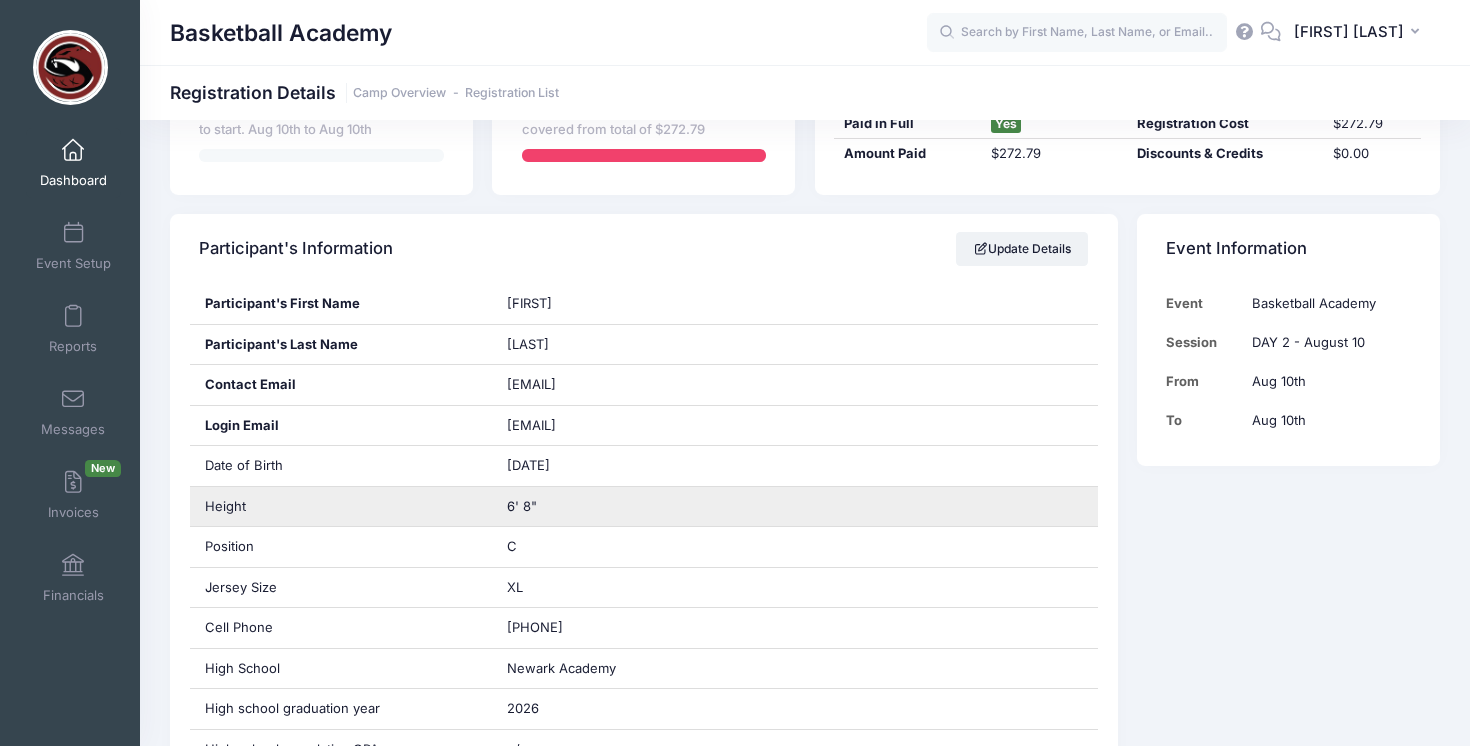 click on "6' 8"" at bounding box center (795, 507) 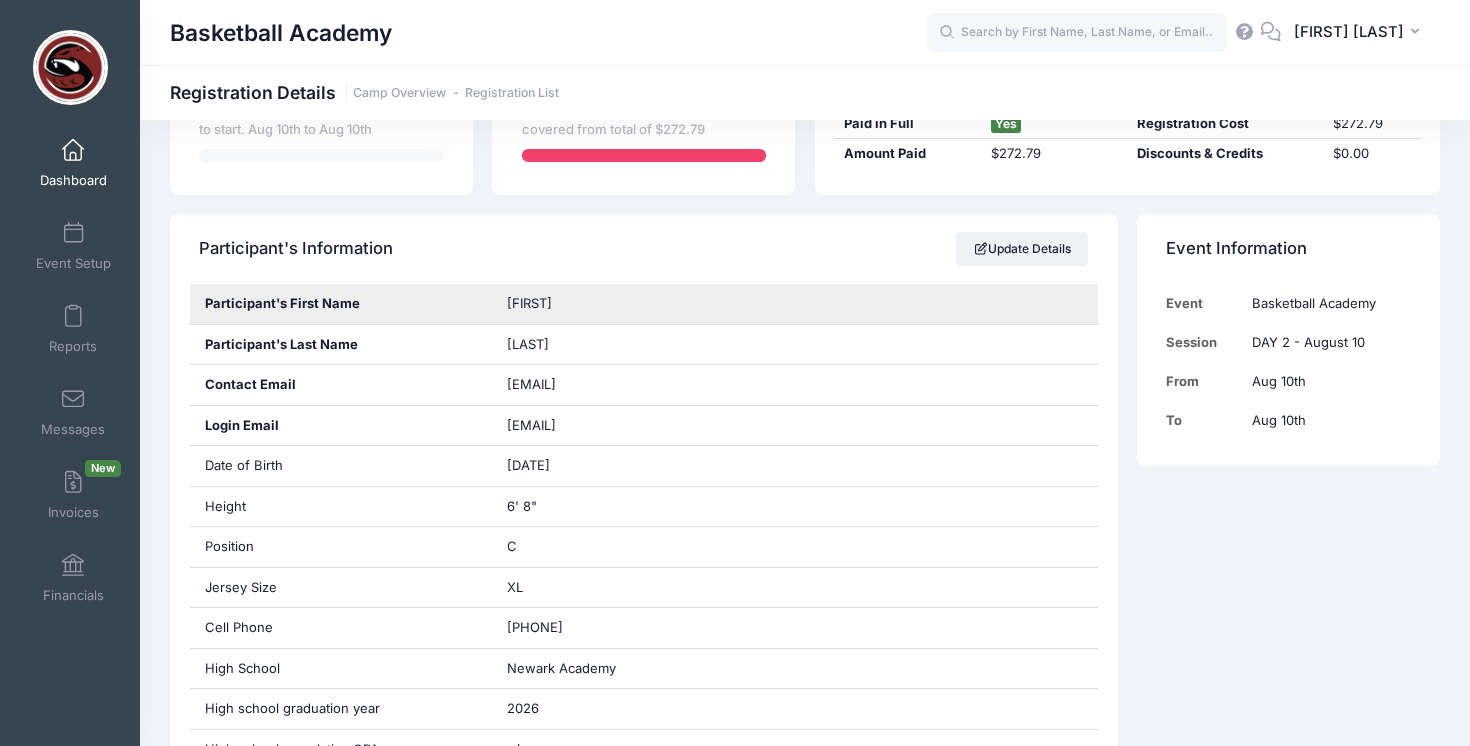 drag, startPoint x: 578, startPoint y: 301, endPoint x: 501, endPoint y: 301, distance: 77 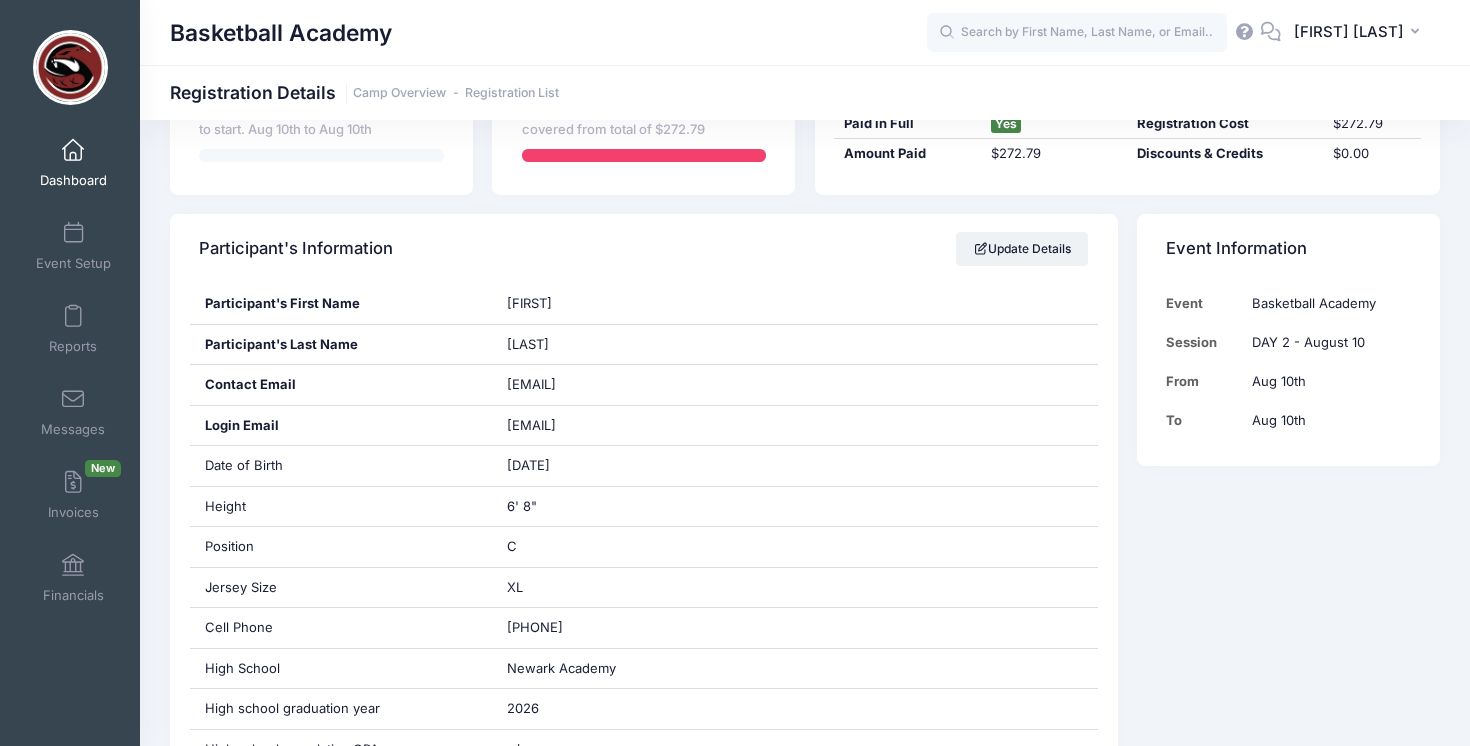 copy on "Ayotunde" 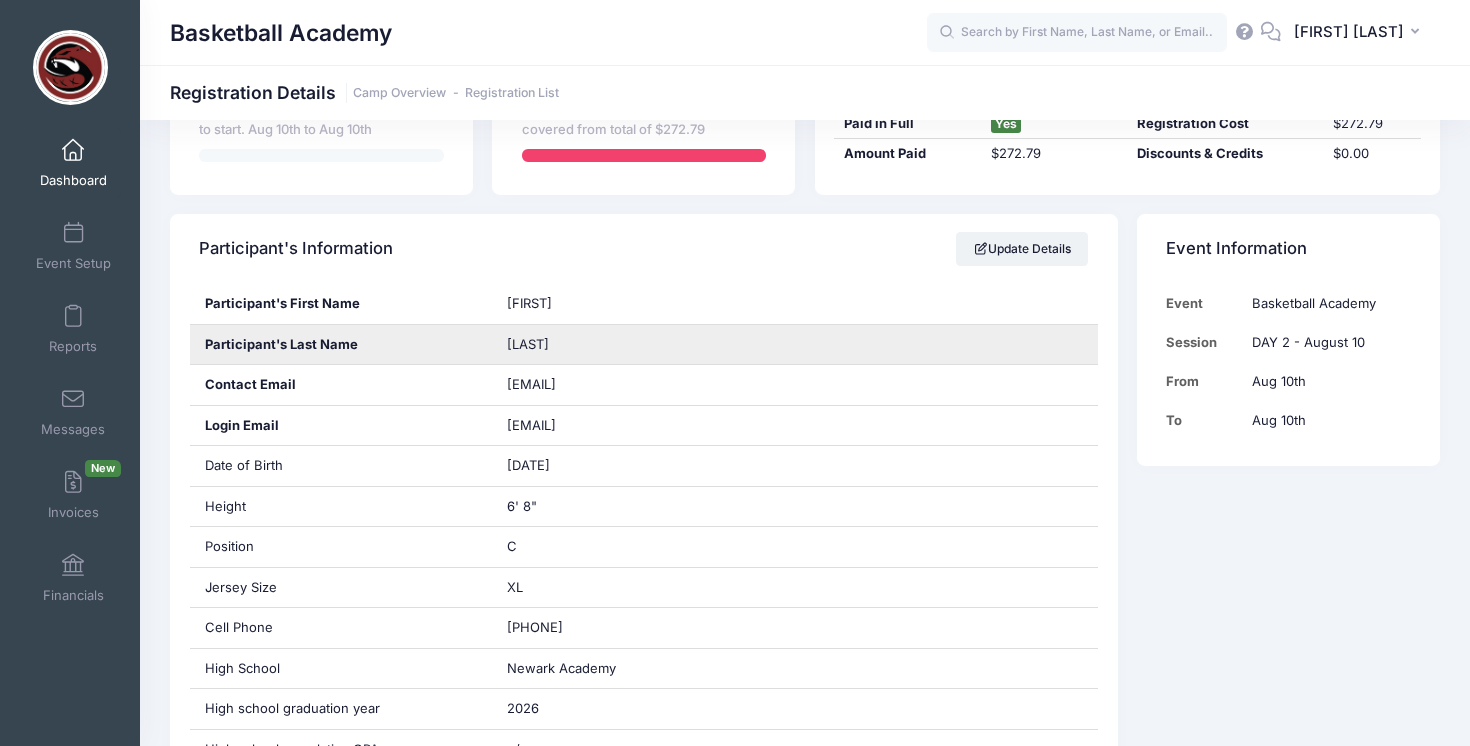 drag, startPoint x: 579, startPoint y: 348, endPoint x: 506, endPoint y: 348, distance: 73 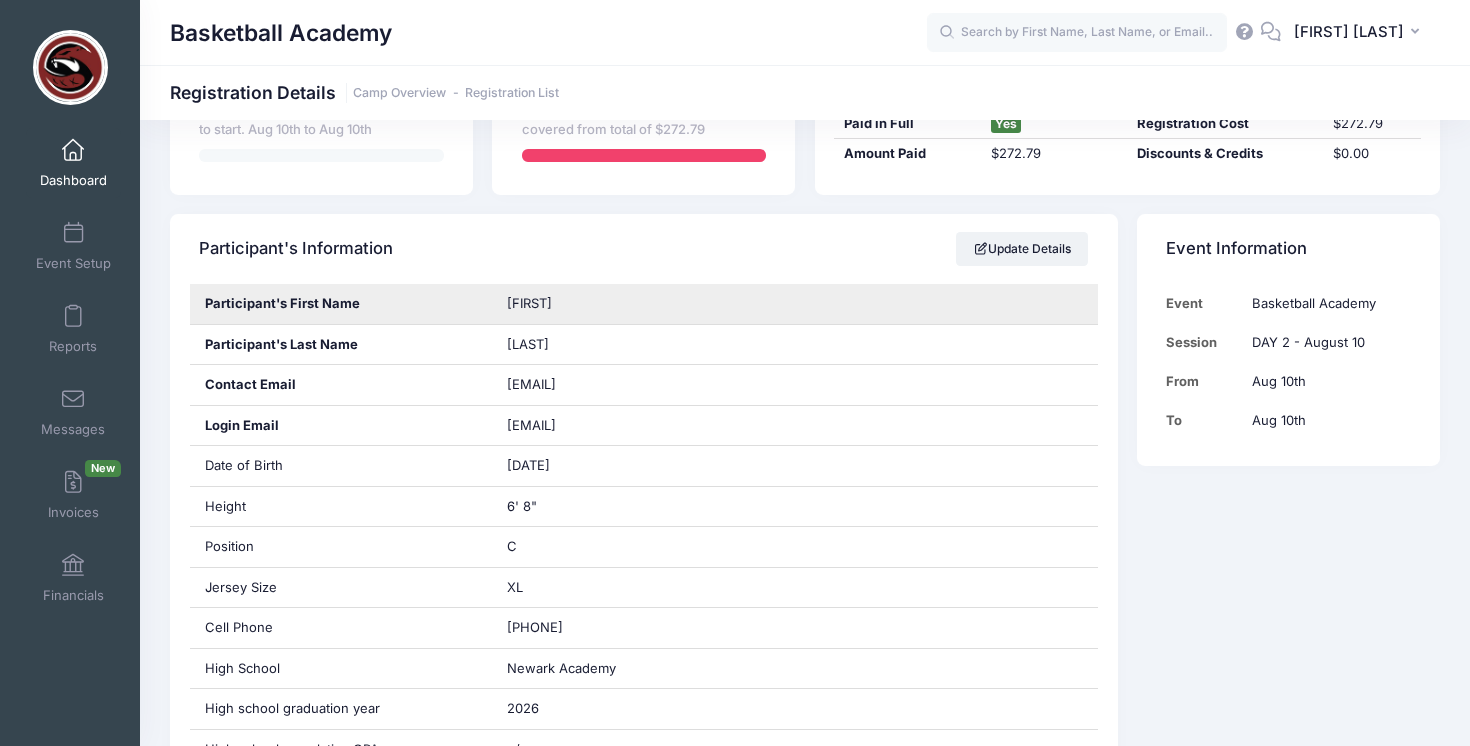 drag, startPoint x: 580, startPoint y: 301, endPoint x: 481, endPoint y: 301, distance: 99 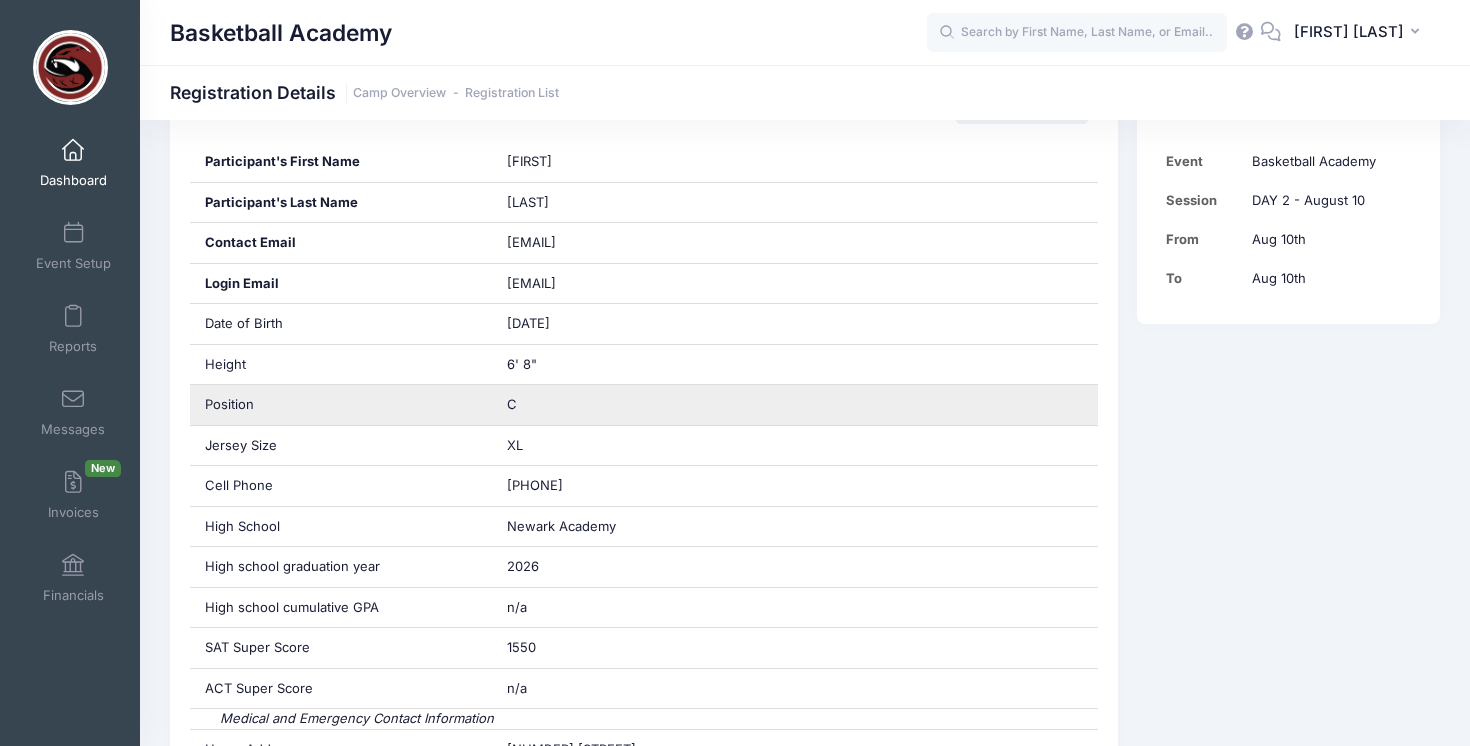 scroll, scrollTop: 428, scrollLeft: 0, axis: vertical 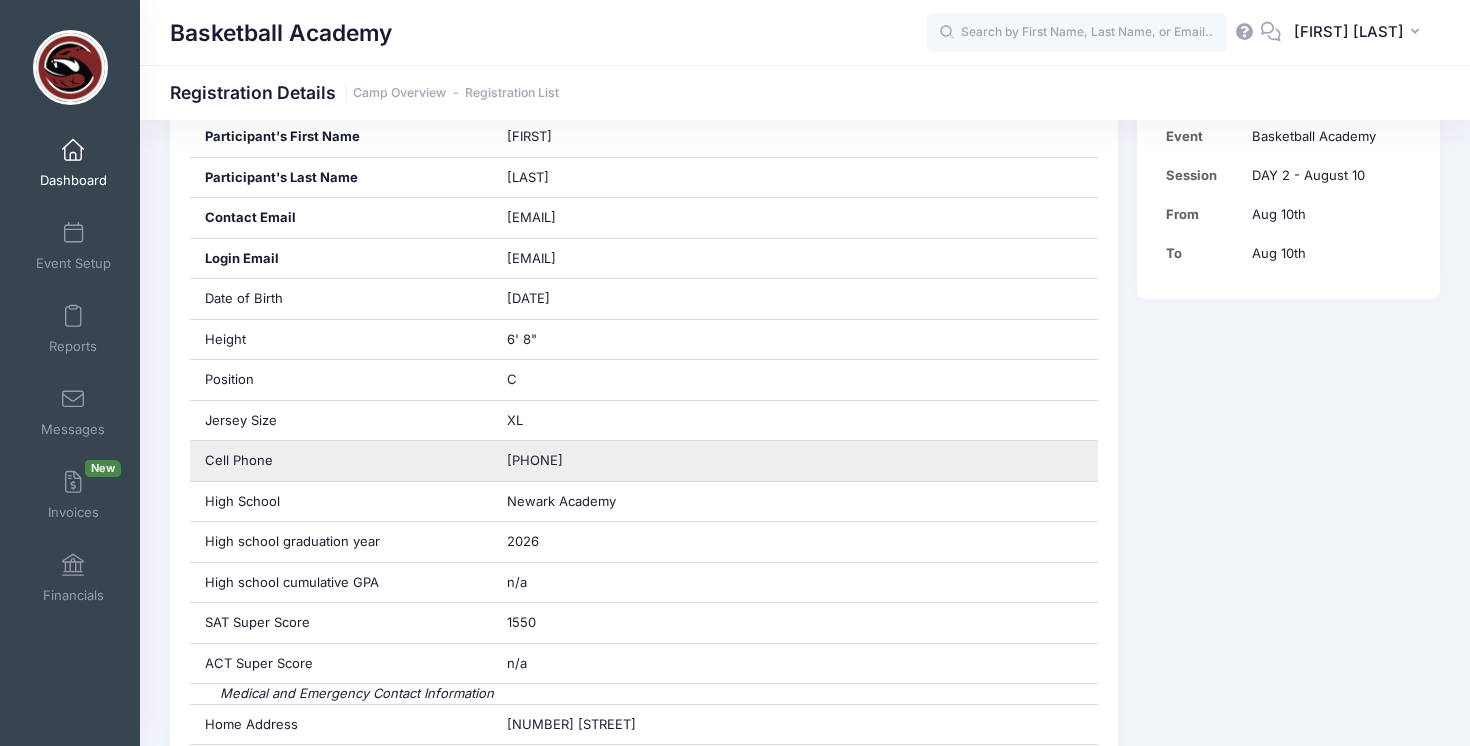 drag, startPoint x: 616, startPoint y: 462, endPoint x: 486, endPoint y: 463, distance: 130.00385 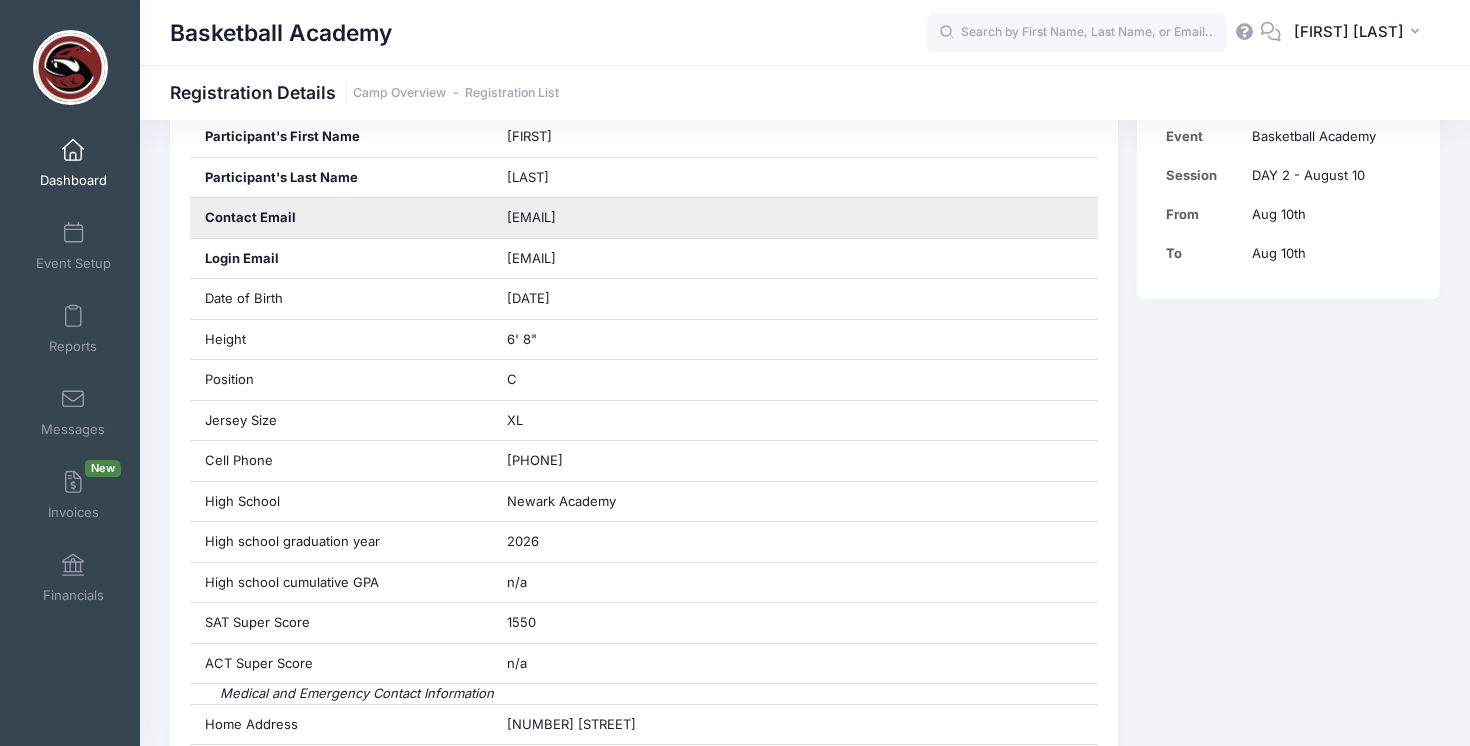 drag, startPoint x: 702, startPoint y: 219, endPoint x: 500, endPoint y: 220, distance: 202.00247 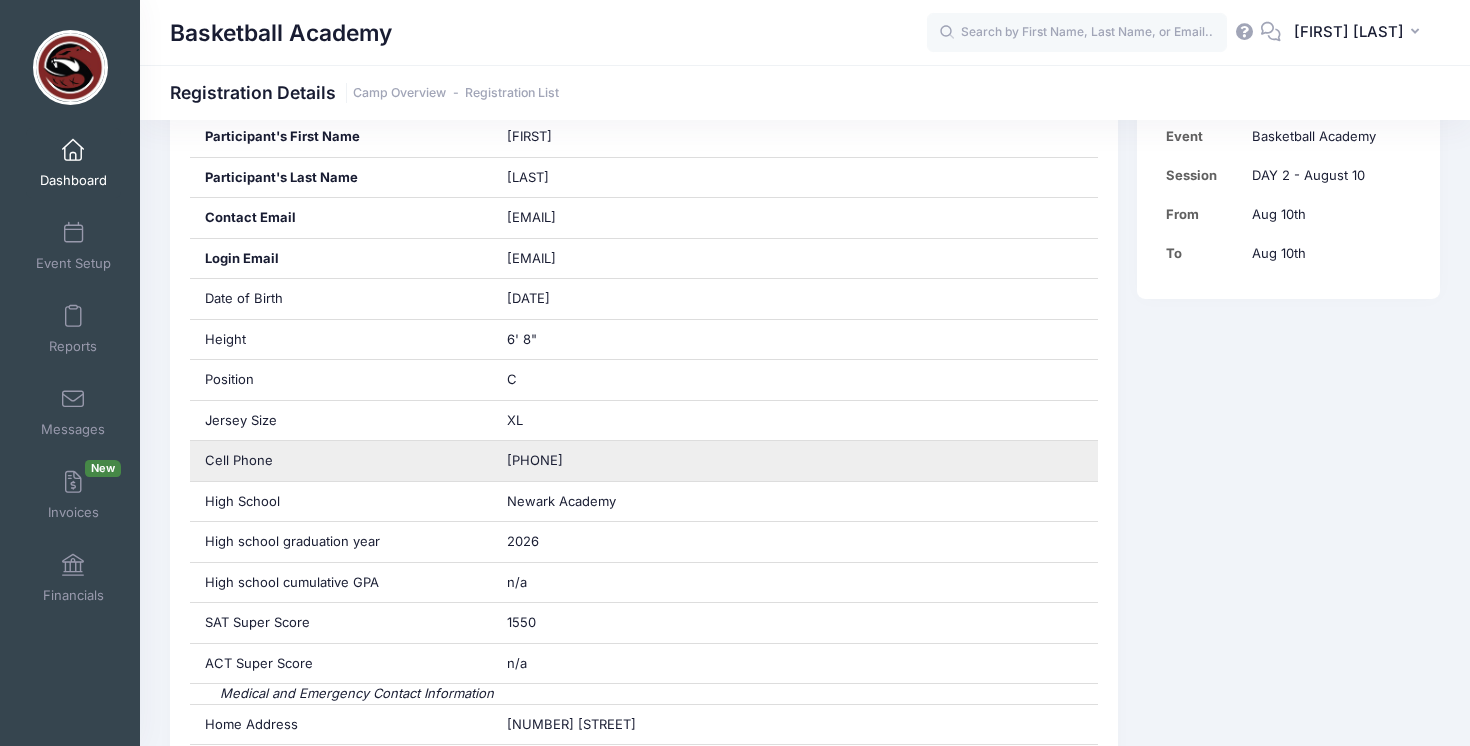 drag, startPoint x: 635, startPoint y: 462, endPoint x: 501, endPoint y: 465, distance: 134.03358 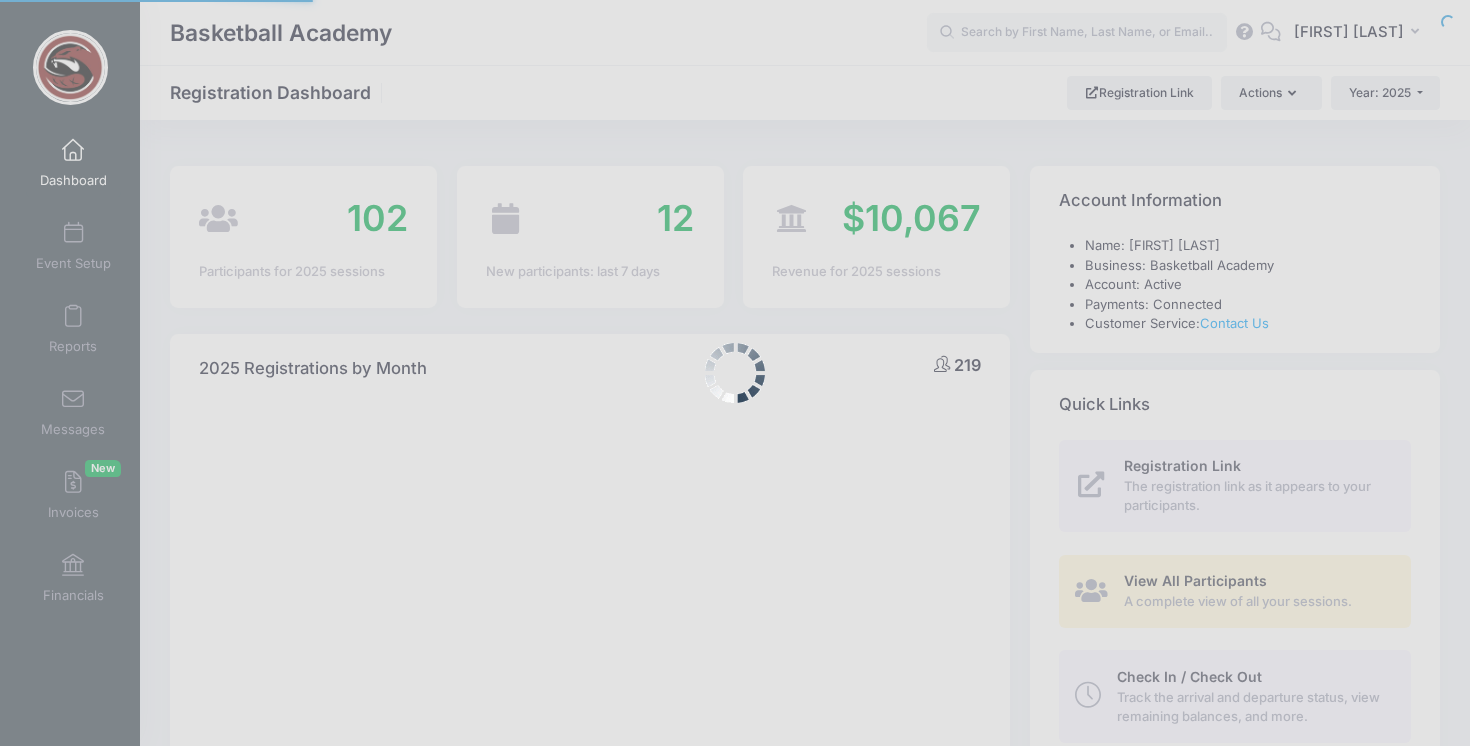 select 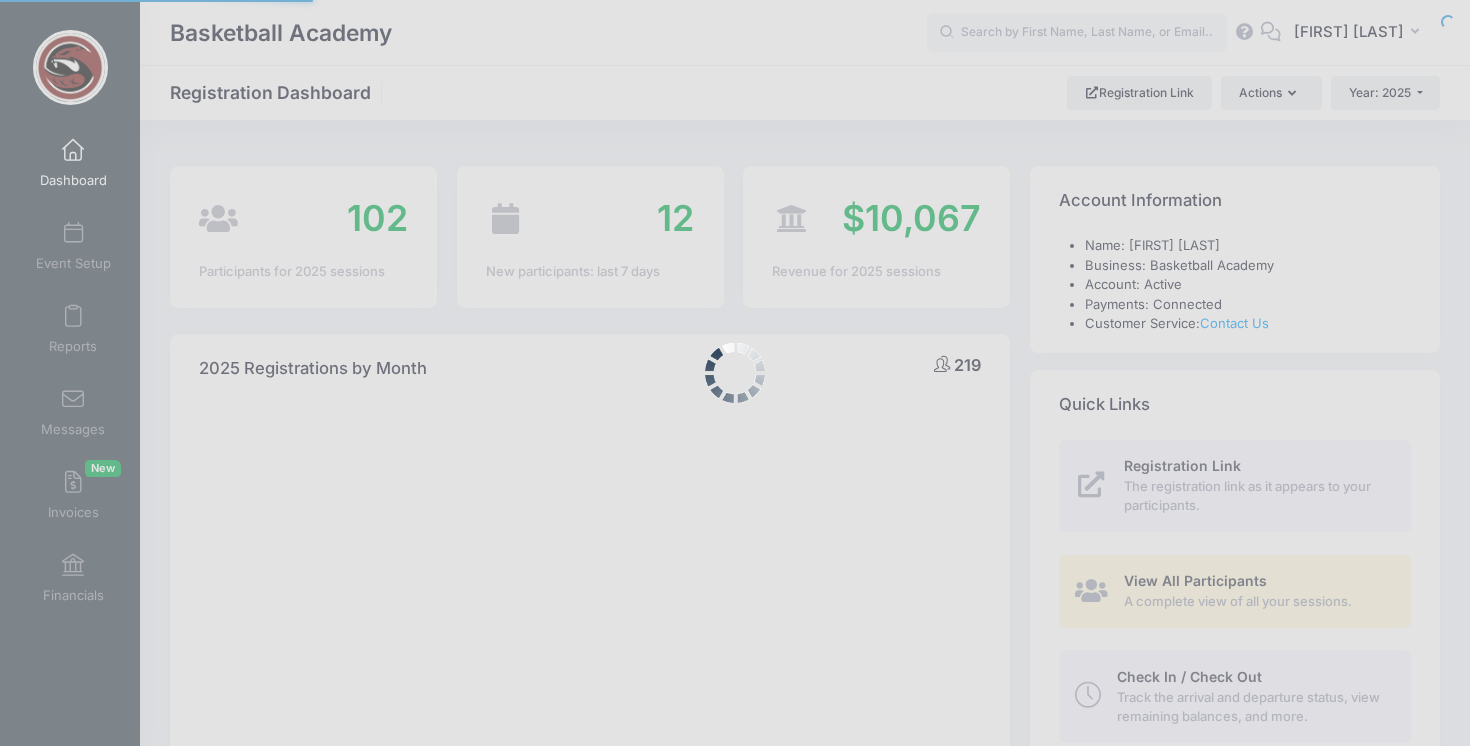 scroll, scrollTop: 0, scrollLeft: 0, axis: both 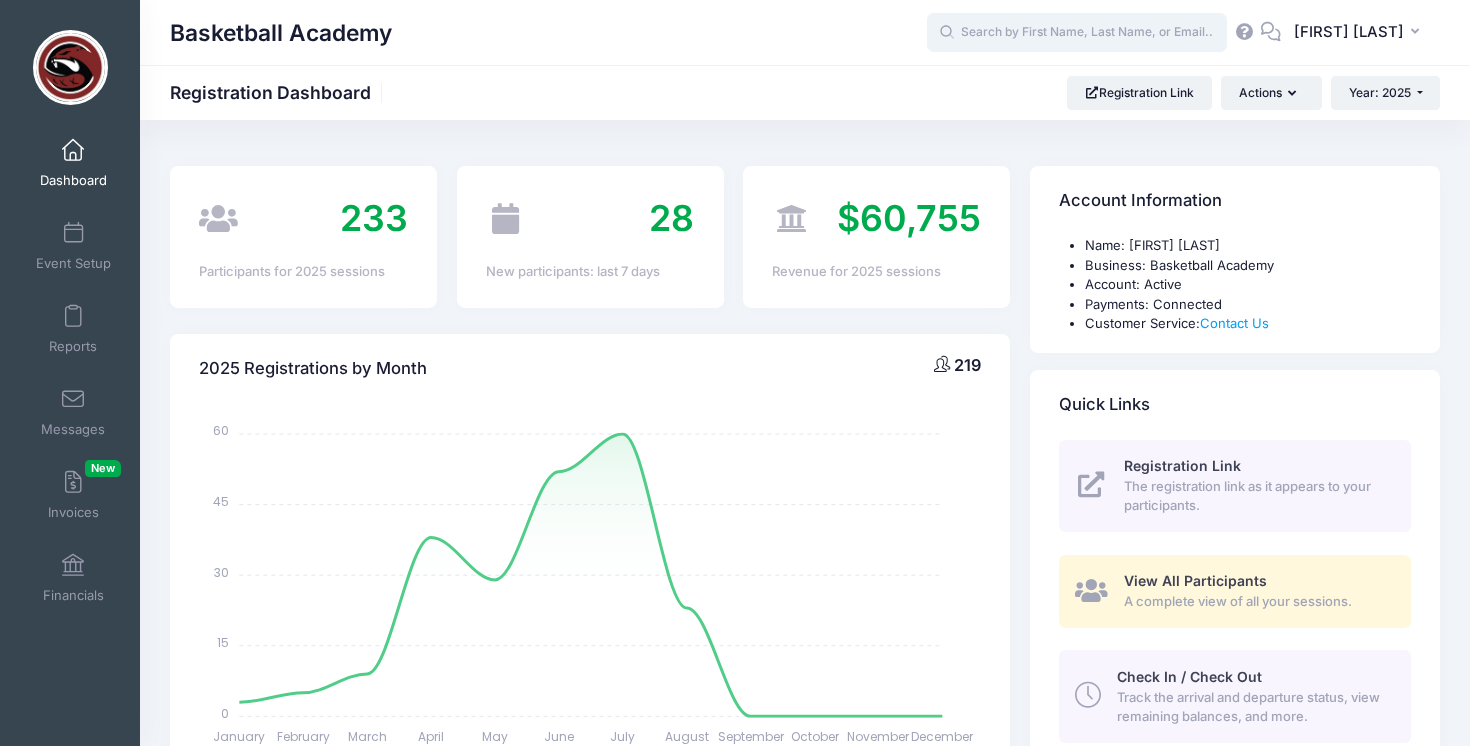 click at bounding box center (1077, 33) 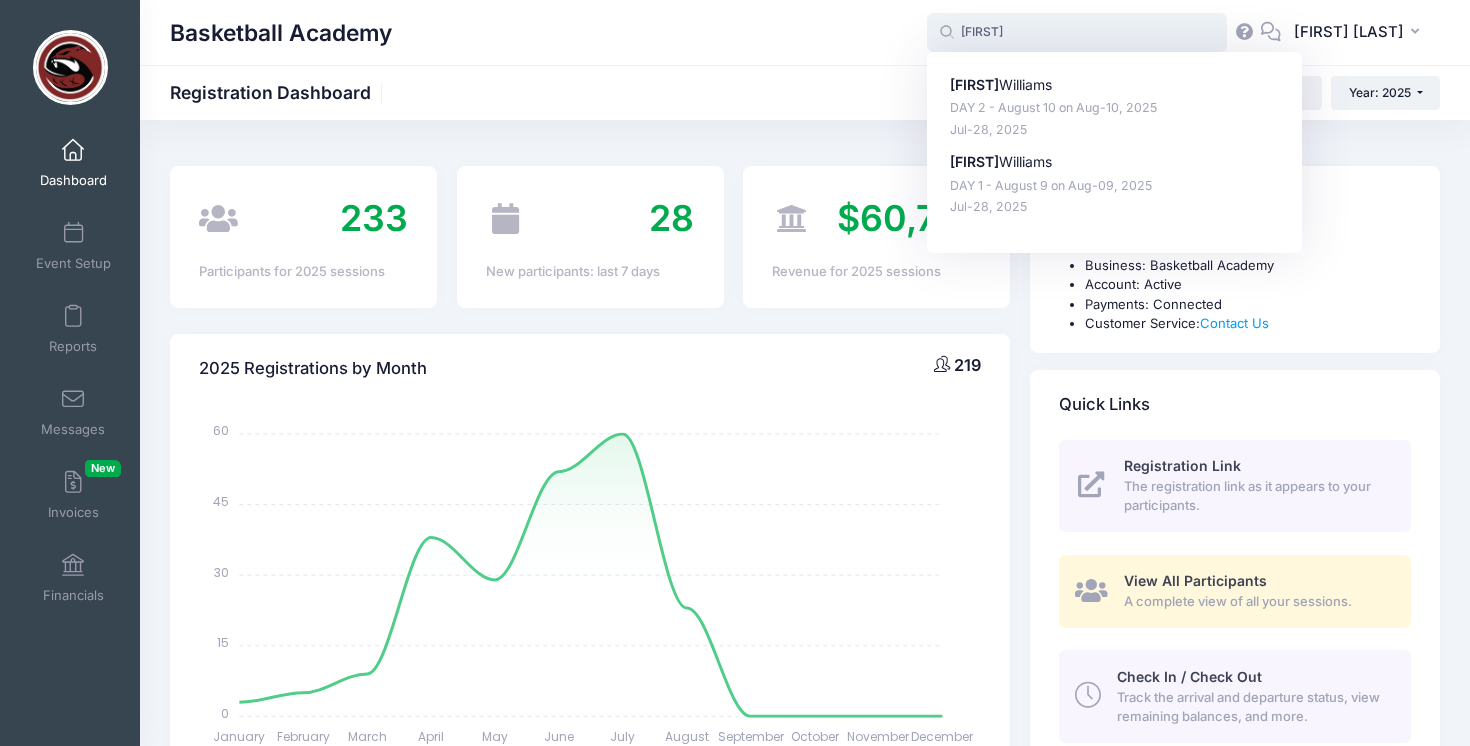 type on "abram" 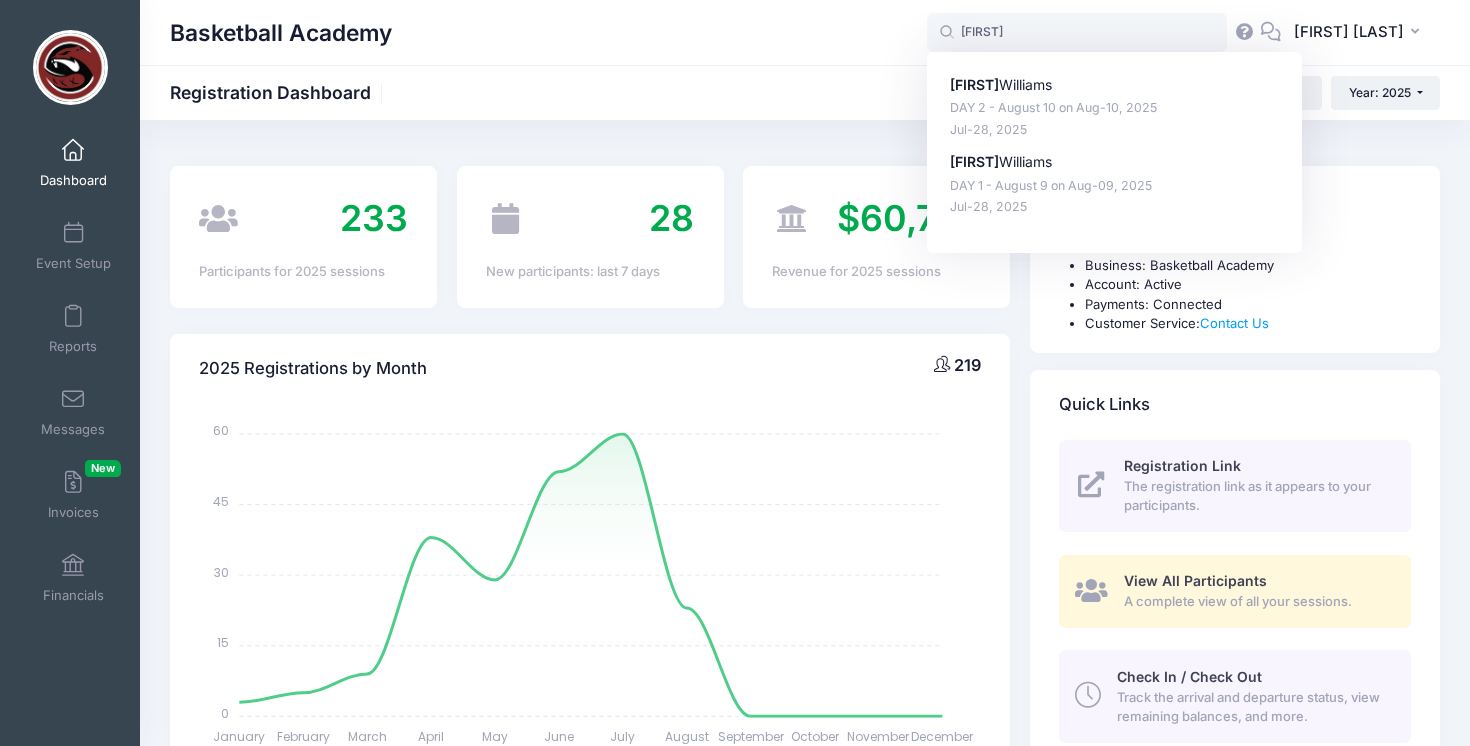 click on "Basketball Academy
Registration Dashboard
Registration Link Actions
Year: 2025
Year: 2025
Year: 2024
Year: 2023
Year: 2022 Year: 2021" at bounding box center (805, 92) 